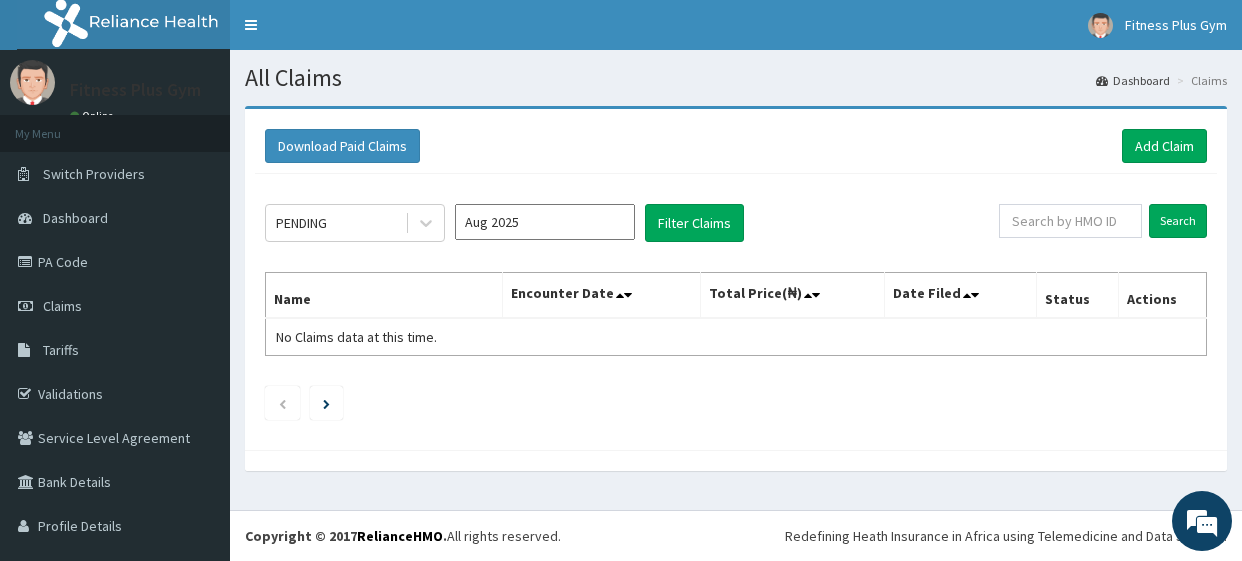 scroll, scrollTop: 0, scrollLeft: 0, axis: both 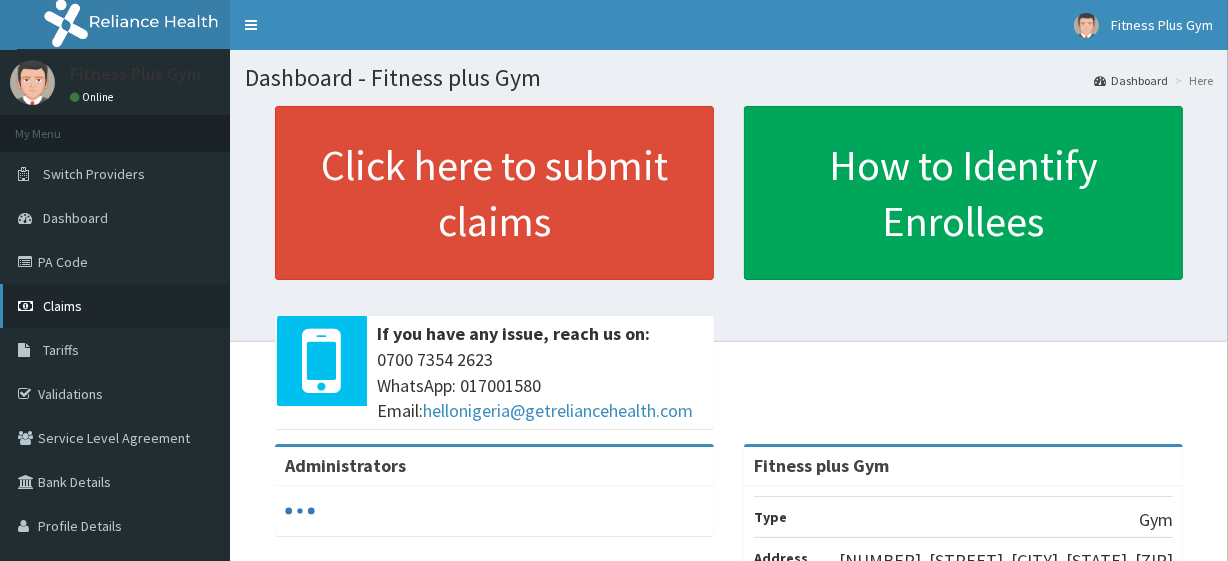 click on "Claims" at bounding box center [115, 306] 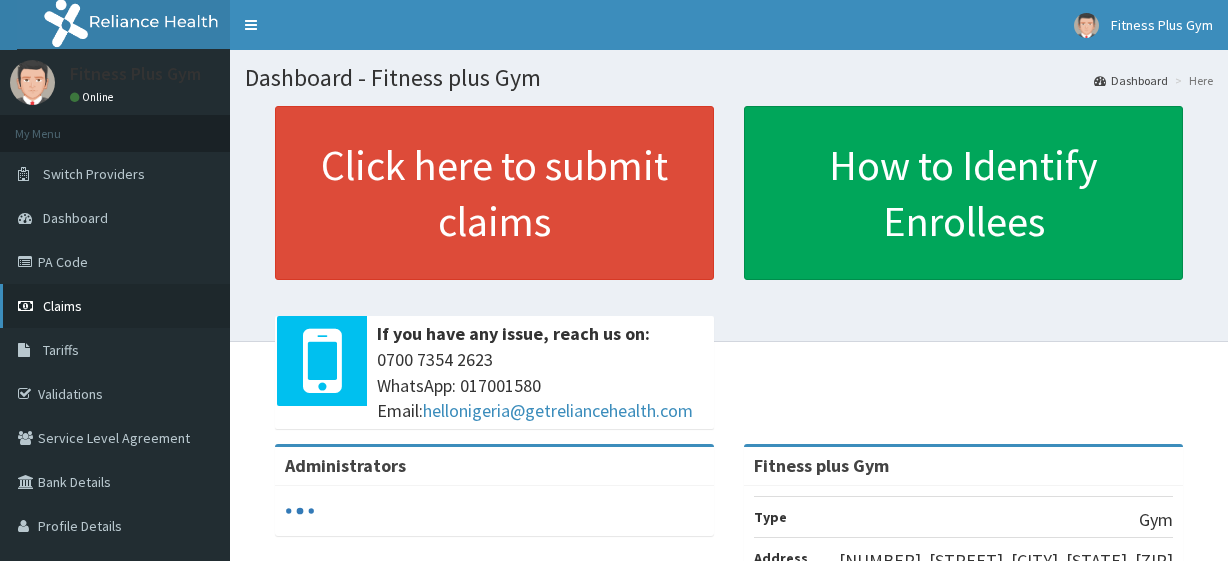 scroll, scrollTop: 0, scrollLeft: 0, axis: both 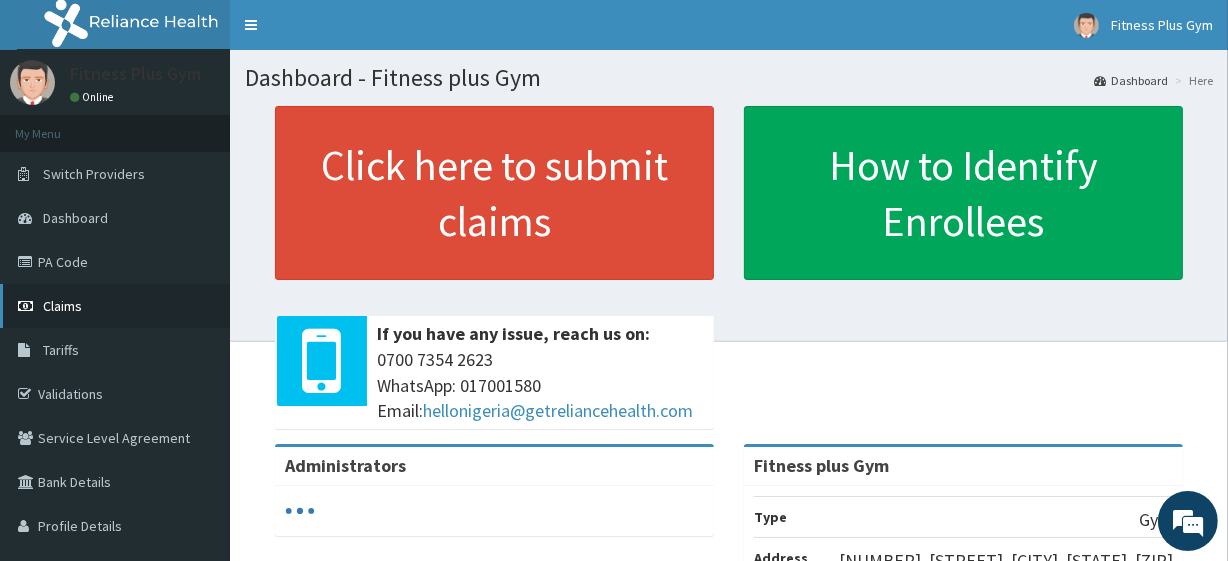click on "Claims" at bounding box center (62, 306) 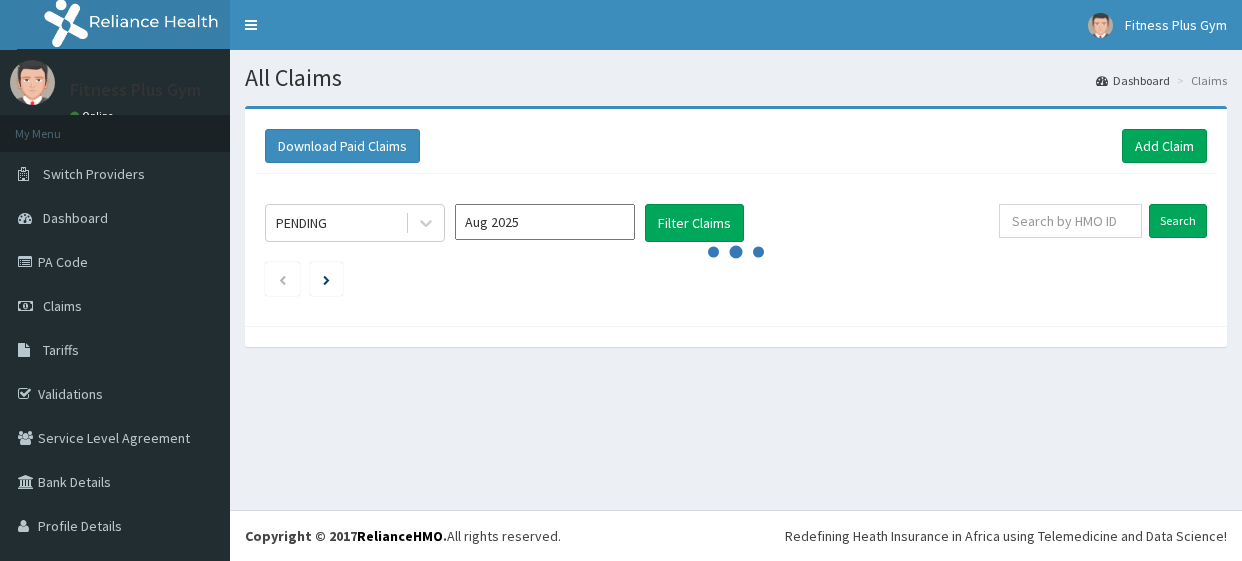 scroll, scrollTop: 0, scrollLeft: 0, axis: both 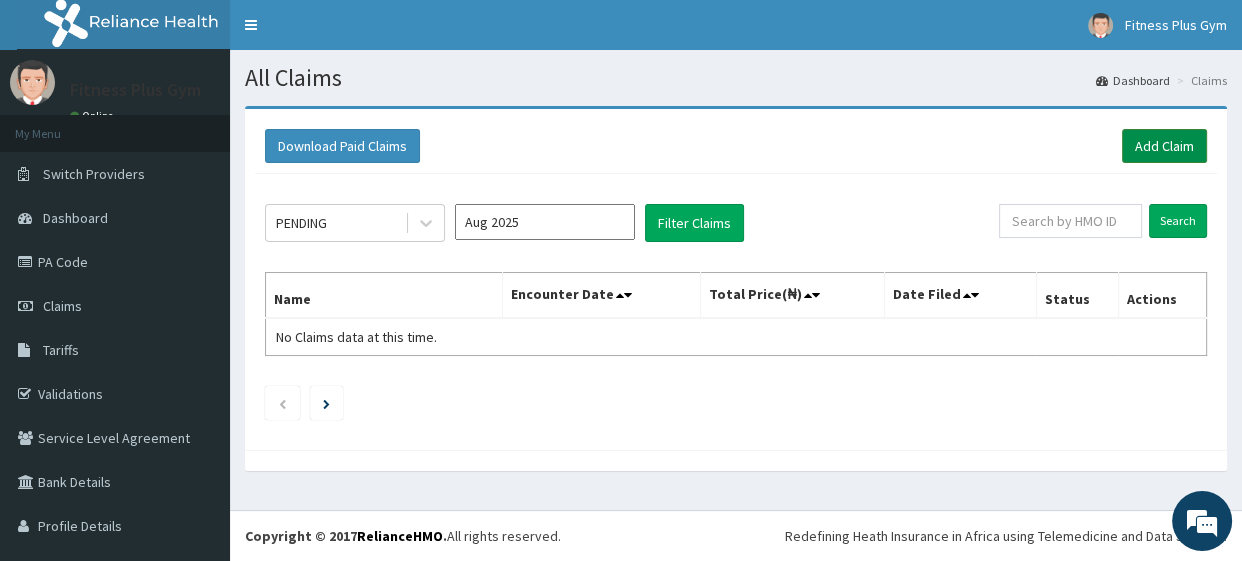 click on "Add Claim" at bounding box center (1164, 146) 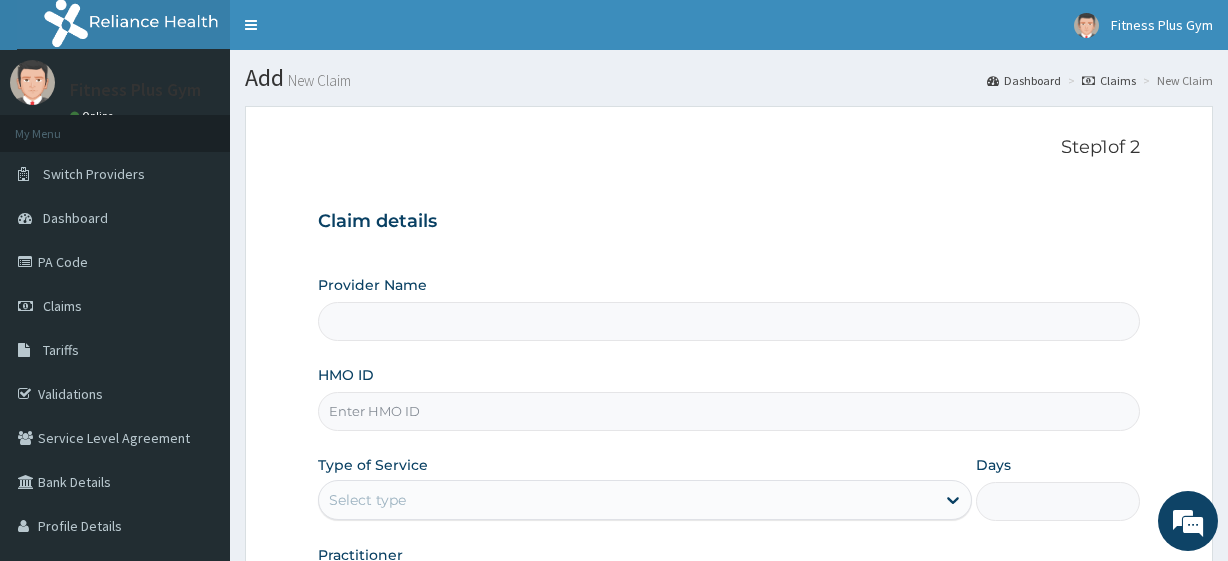 scroll, scrollTop: 0, scrollLeft: 0, axis: both 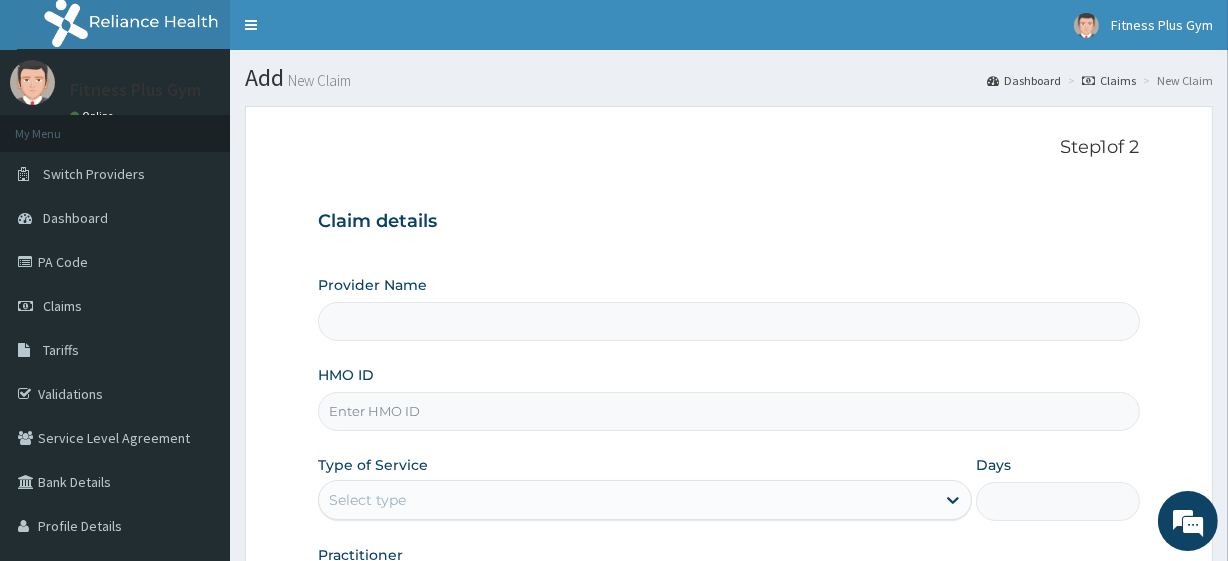 click on "HMO ID" at bounding box center [728, 411] 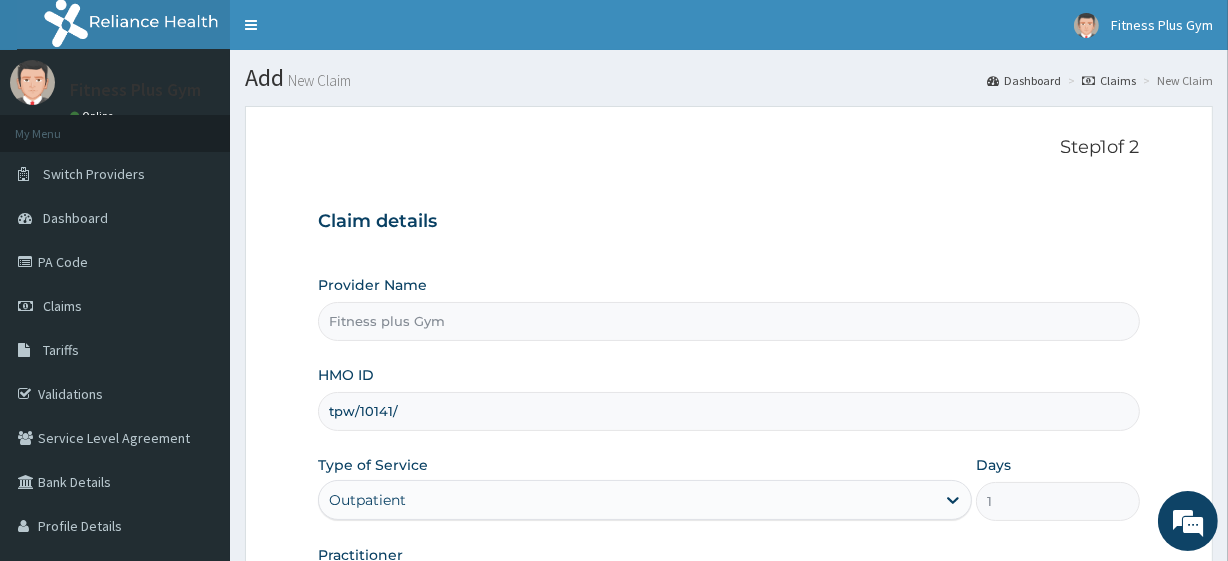 scroll, scrollTop: 0, scrollLeft: 0, axis: both 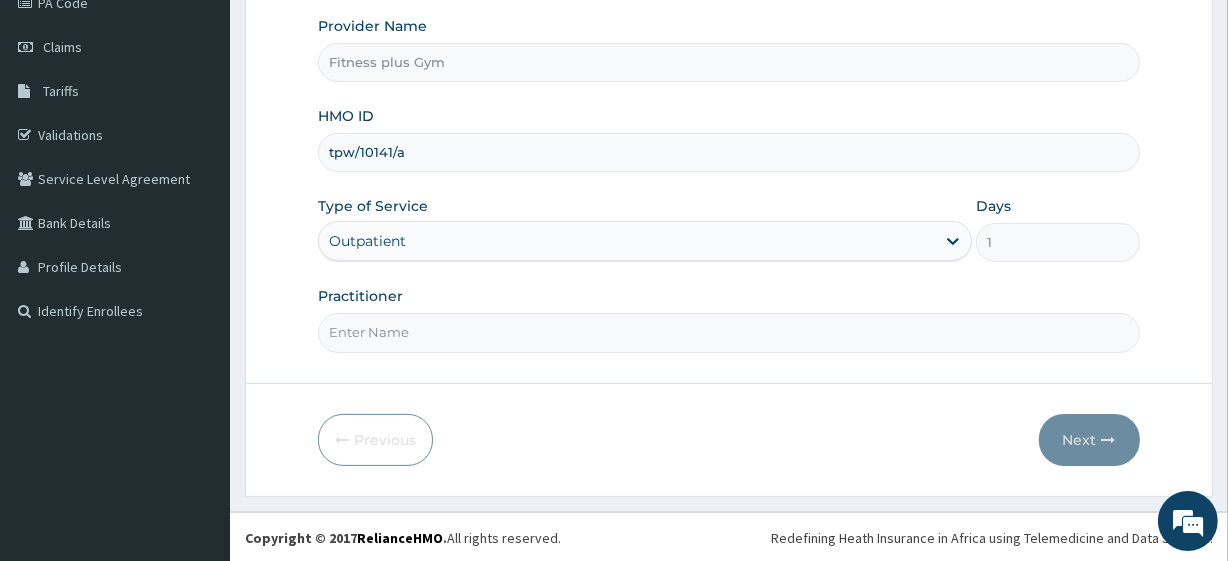 type on "tpw/10141/a" 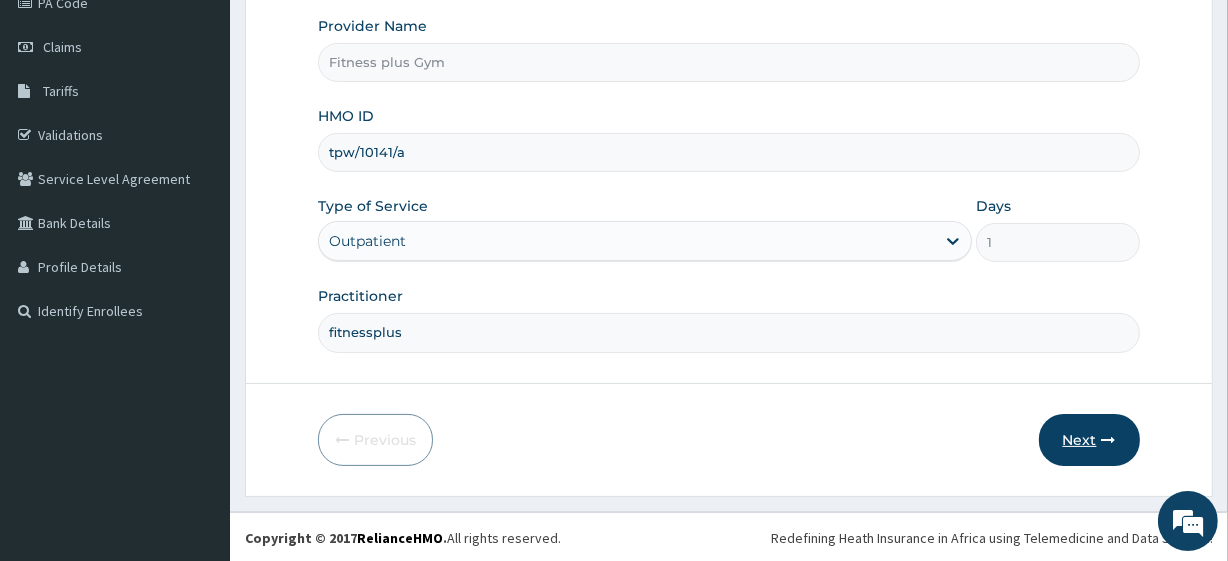 type on "fitnessplus" 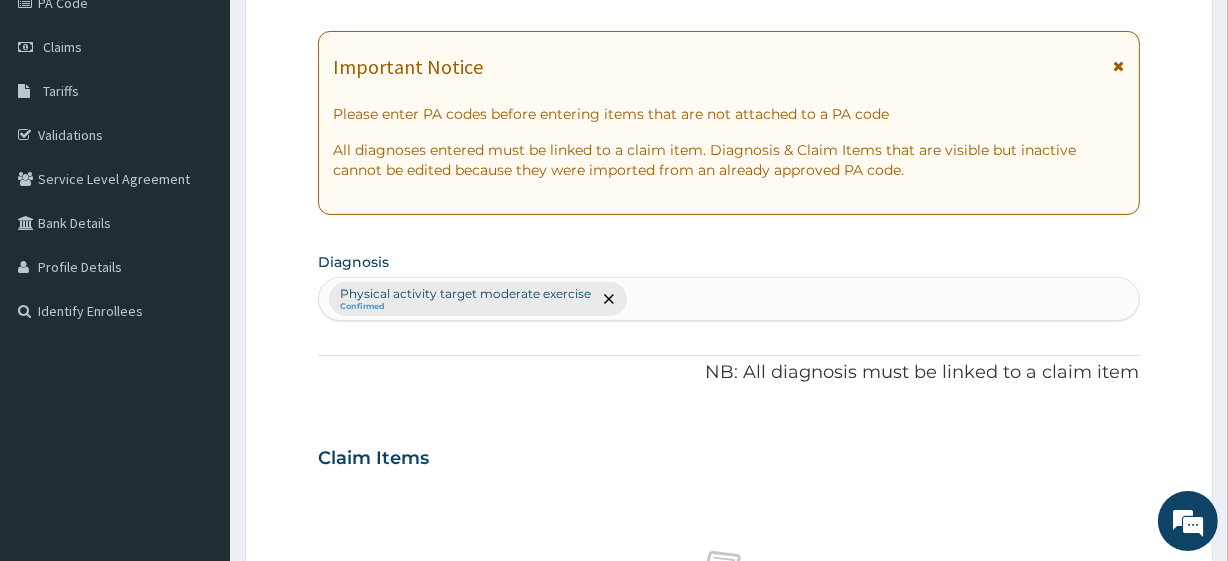scroll, scrollTop: 0, scrollLeft: 0, axis: both 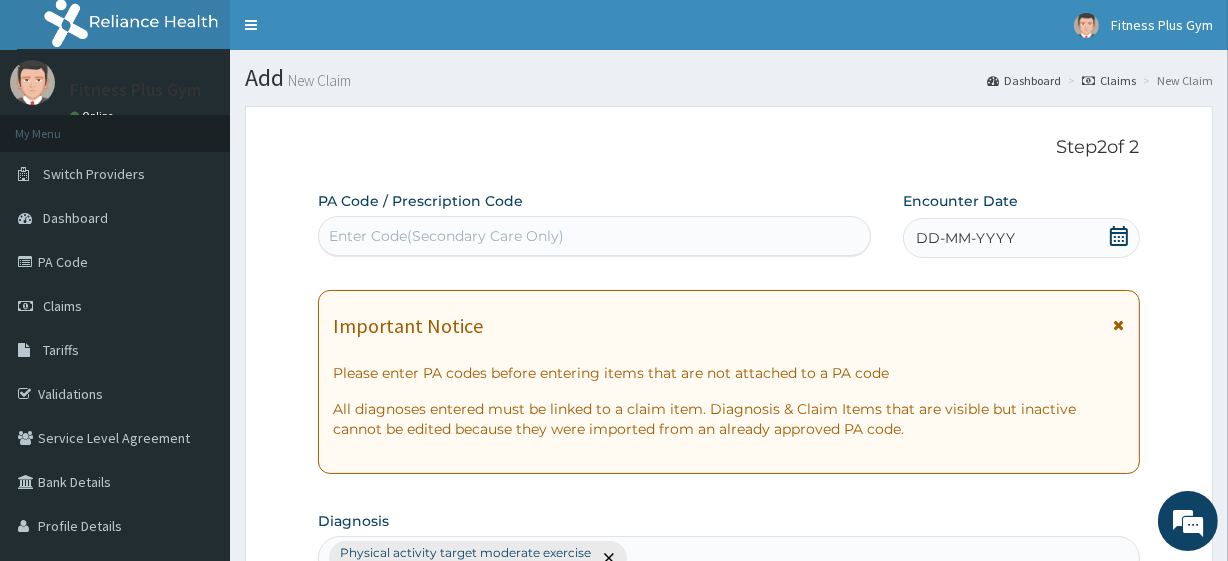 click on "Enter Code(Secondary Care Only)" at bounding box center [594, 236] 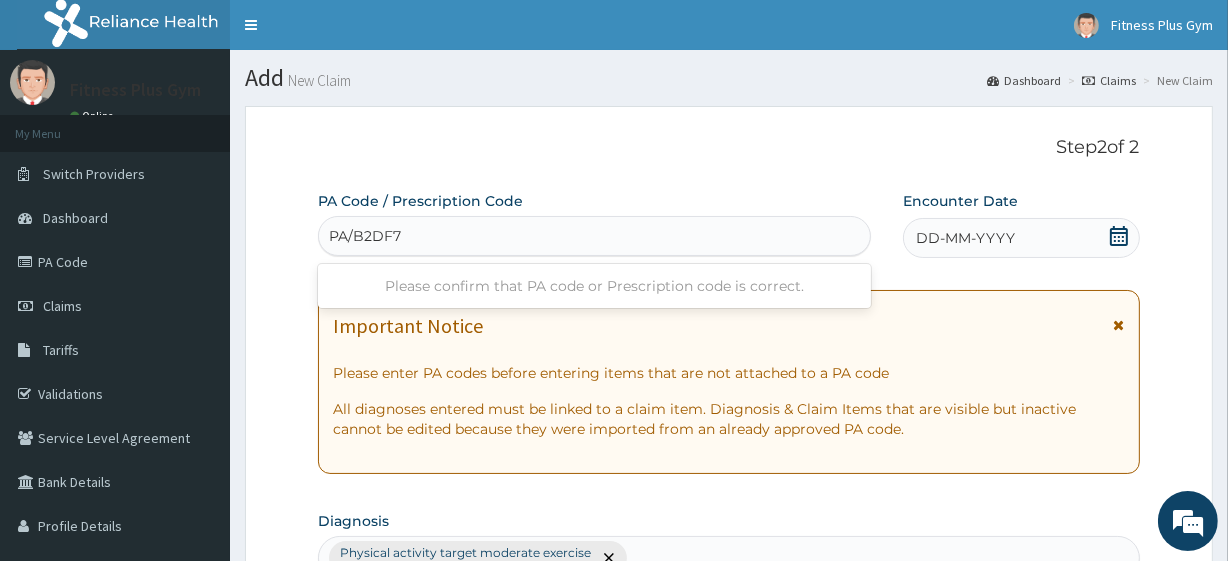 type on "PA/B2DF74" 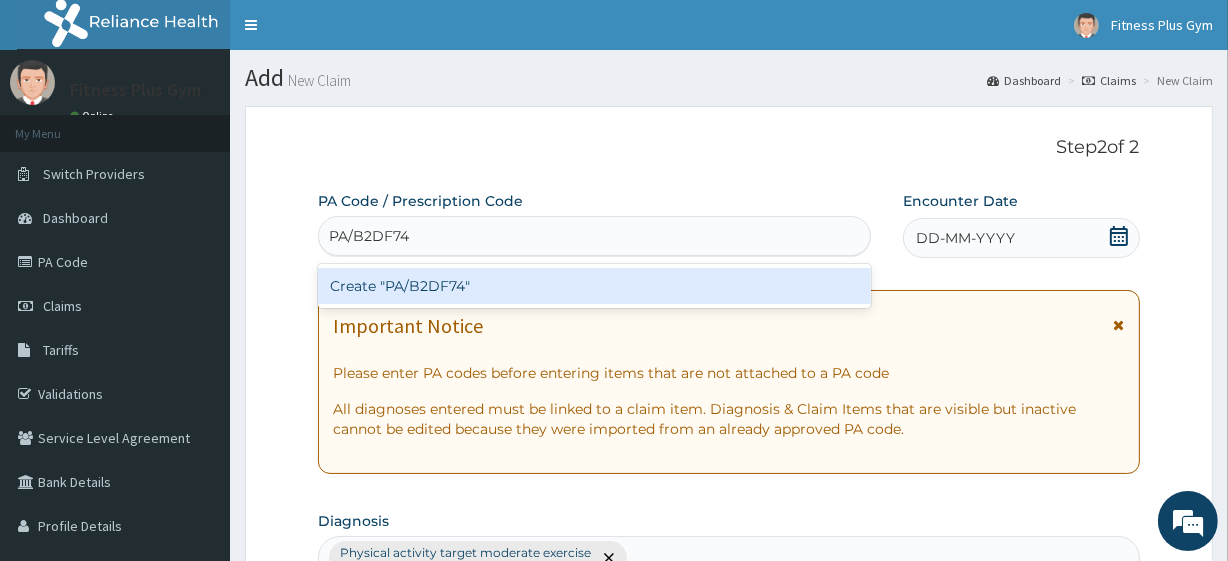 click on "Create "PA/B2DF74"" at bounding box center (594, 286) 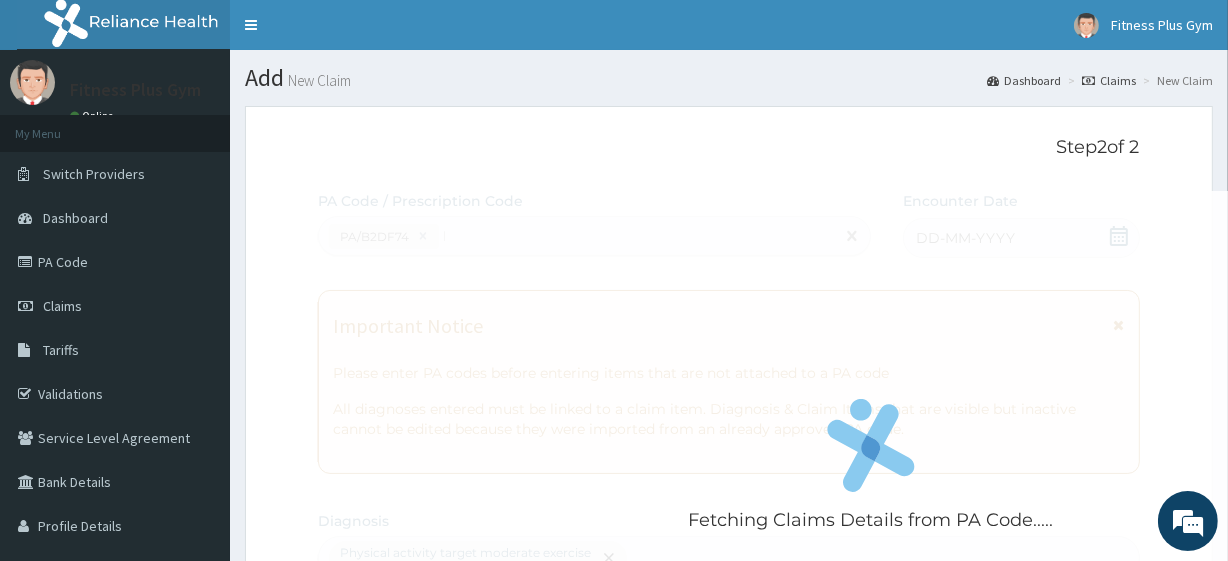 type 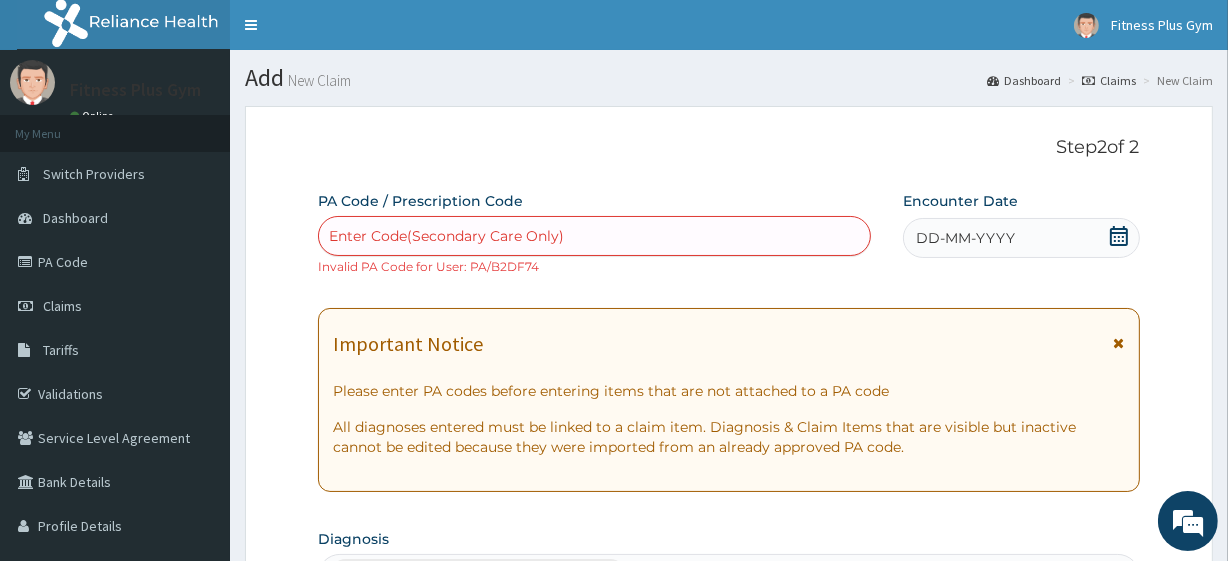 click on "DD-MM-YYYY" at bounding box center [1021, 238] 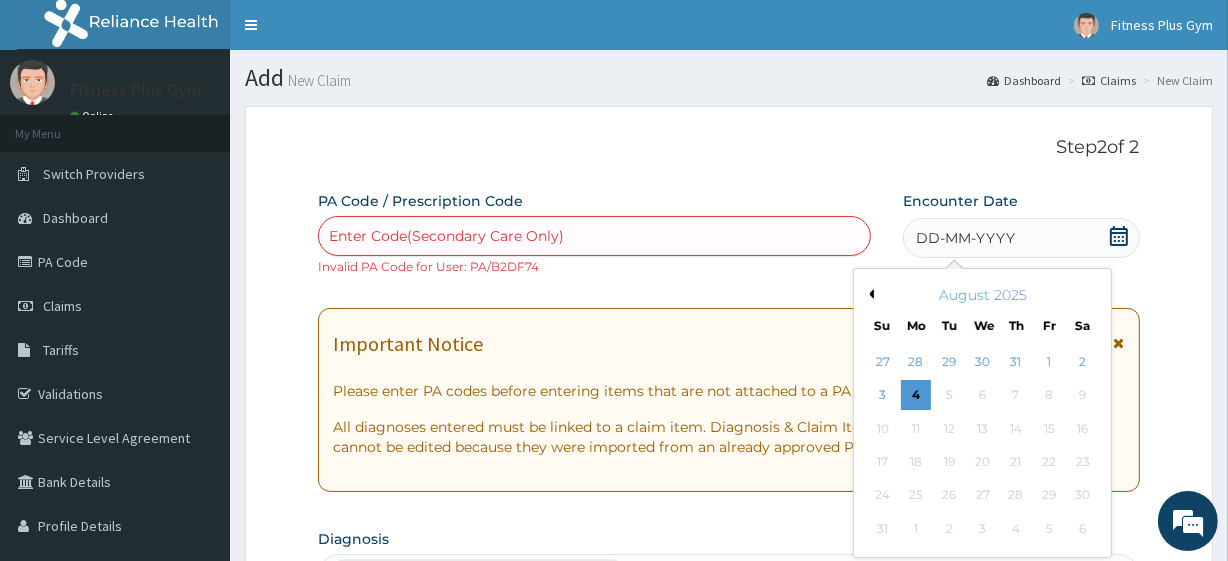 scroll, scrollTop: 90, scrollLeft: 0, axis: vertical 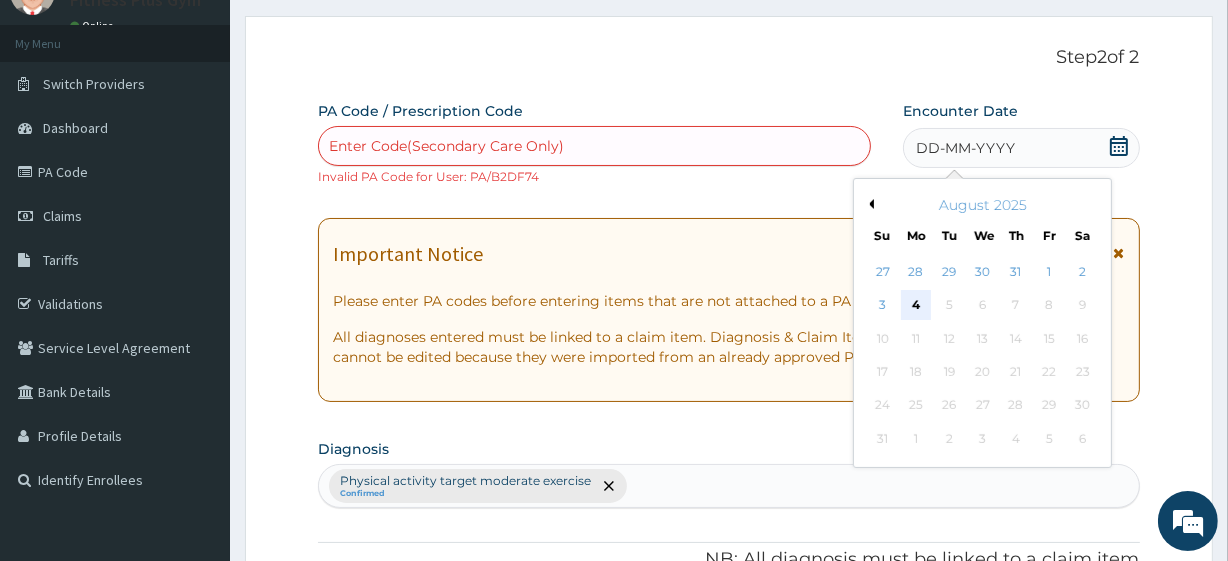 click on "4" at bounding box center (916, 306) 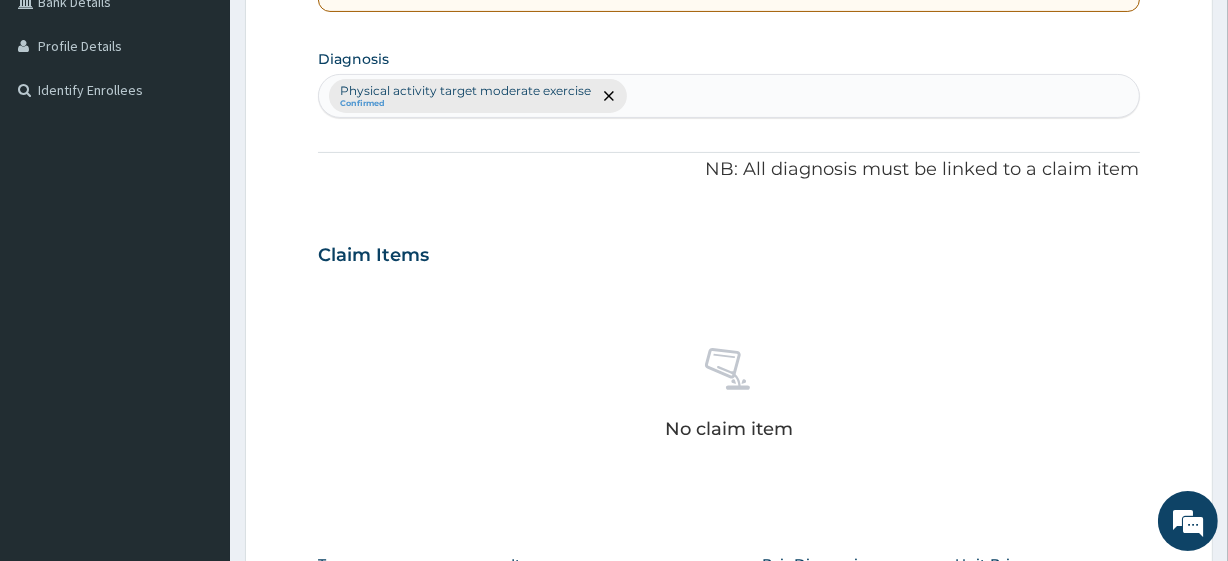 scroll, scrollTop: 727, scrollLeft: 0, axis: vertical 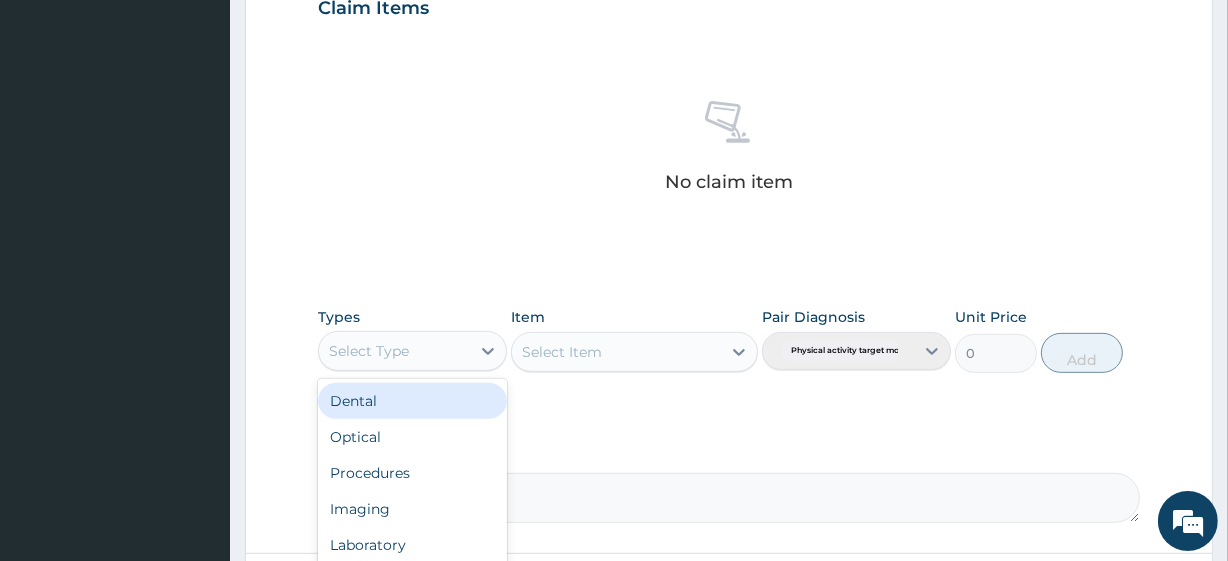 drag, startPoint x: 336, startPoint y: 353, endPoint x: 348, endPoint y: 339, distance: 18.439089 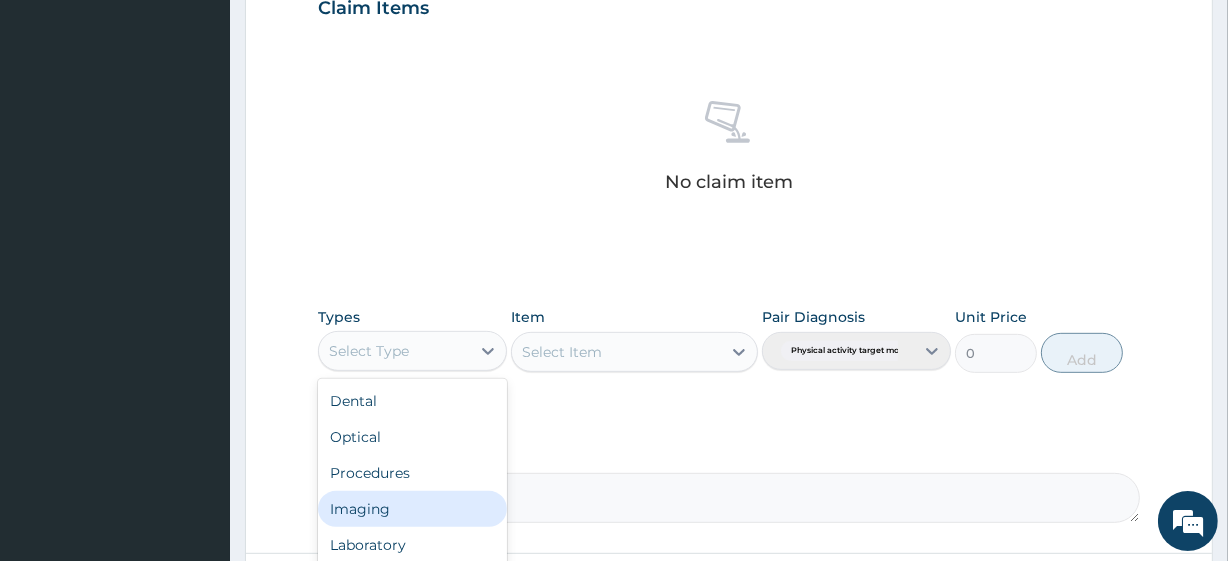 scroll, scrollTop: 797, scrollLeft: 0, axis: vertical 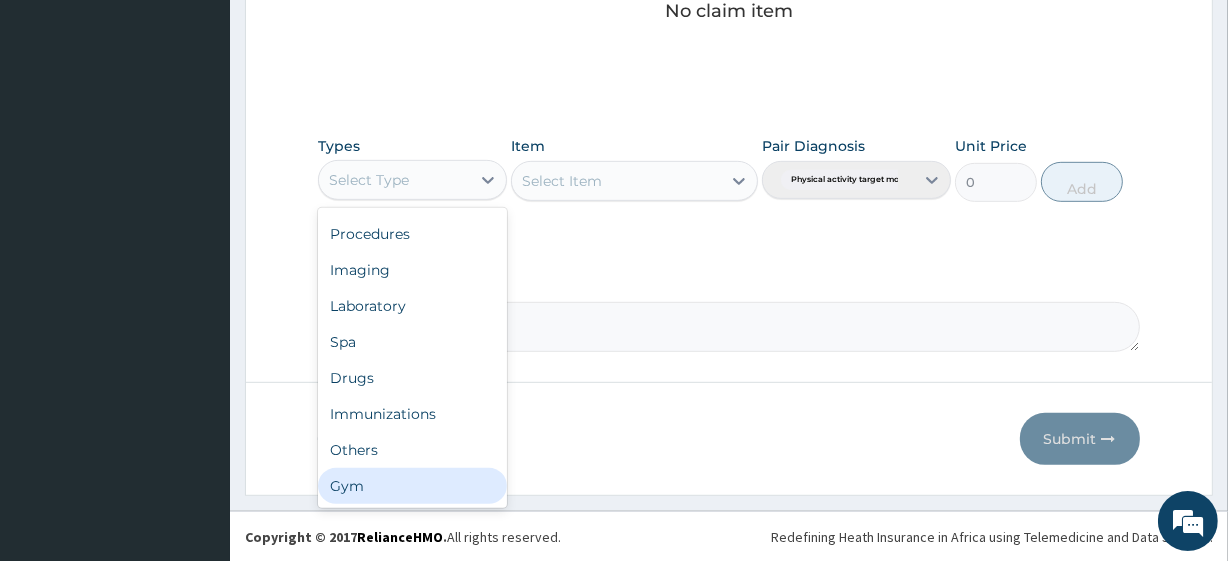 drag, startPoint x: 405, startPoint y: 477, endPoint x: 461, endPoint y: 375, distance: 116.3615 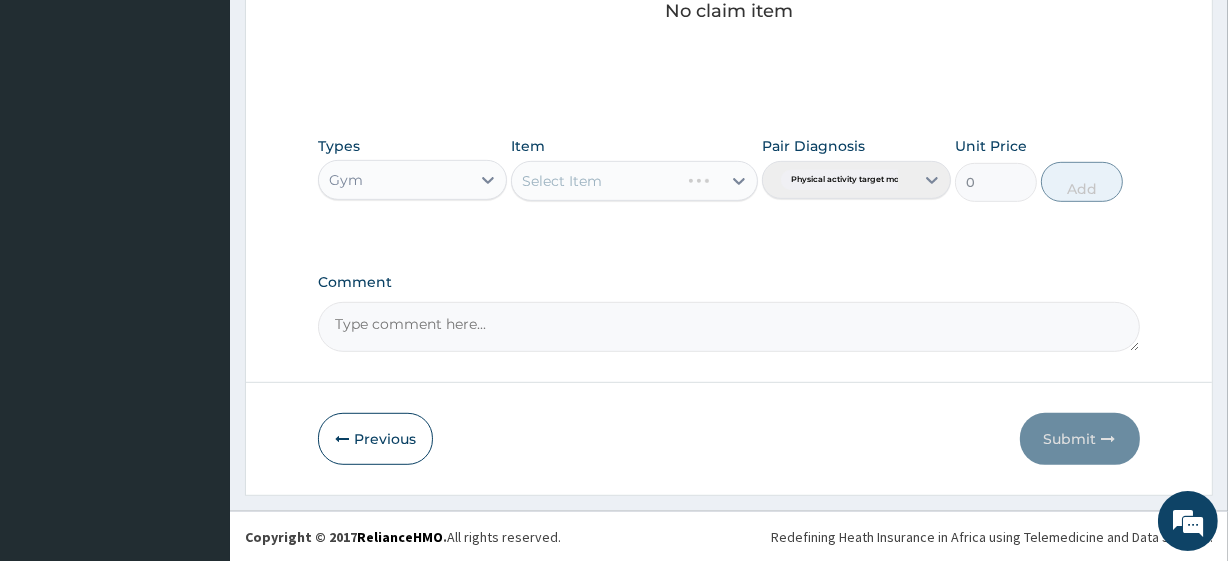 click on "Select Item" at bounding box center [595, 181] 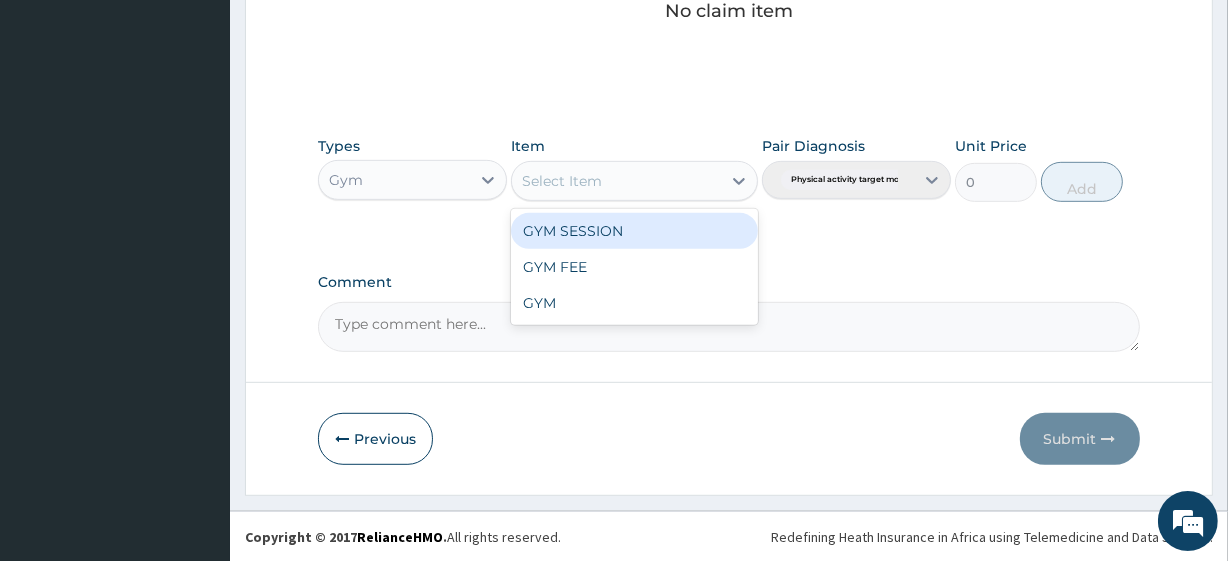 click on "GYM SESSION" at bounding box center [634, 231] 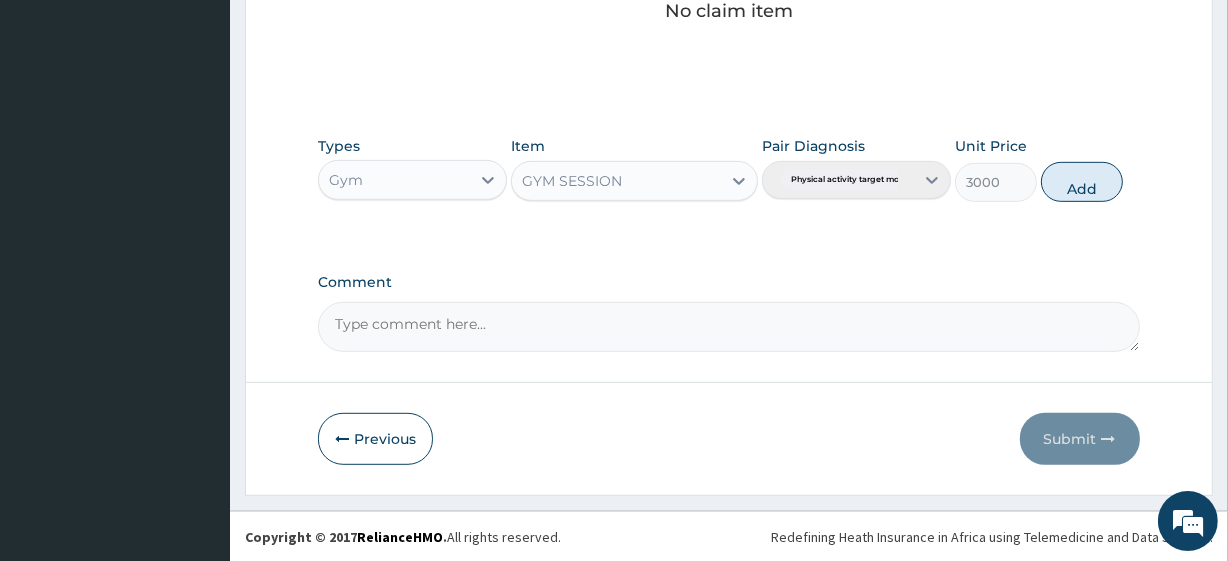 drag, startPoint x: 1056, startPoint y: 177, endPoint x: 1057, endPoint y: 215, distance: 38.013157 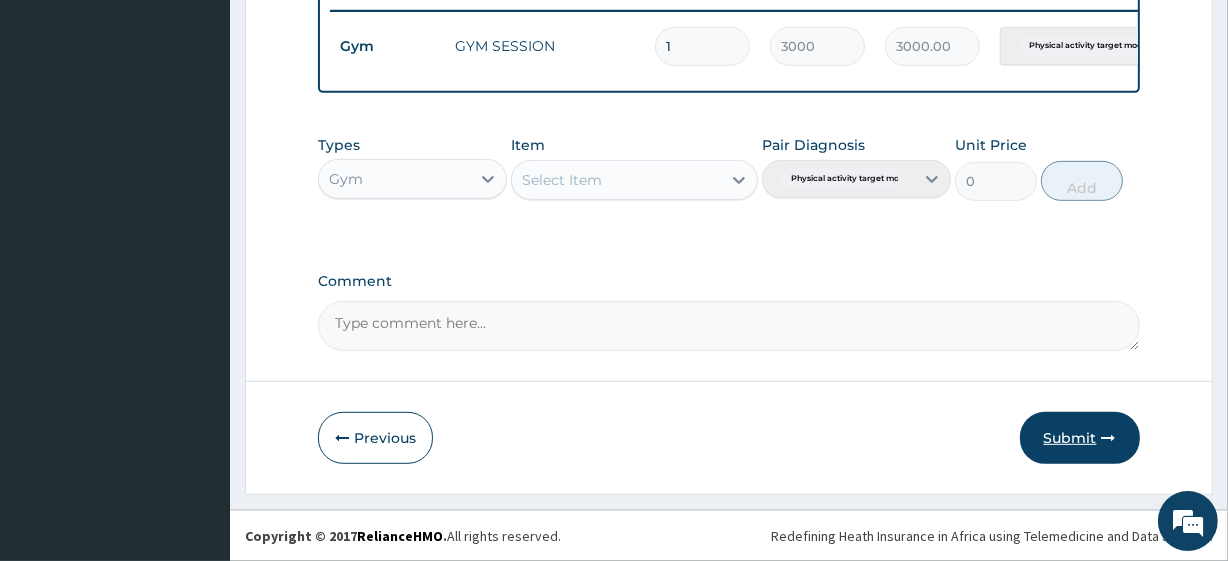 click on "Submit" at bounding box center (1080, 438) 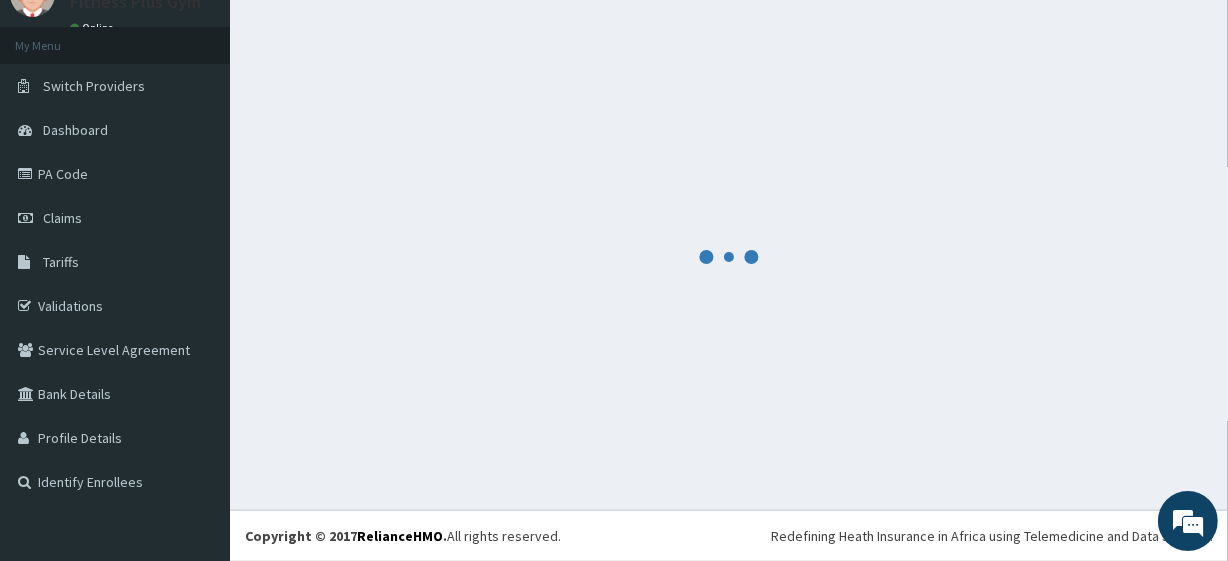 scroll, scrollTop: 798, scrollLeft: 0, axis: vertical 